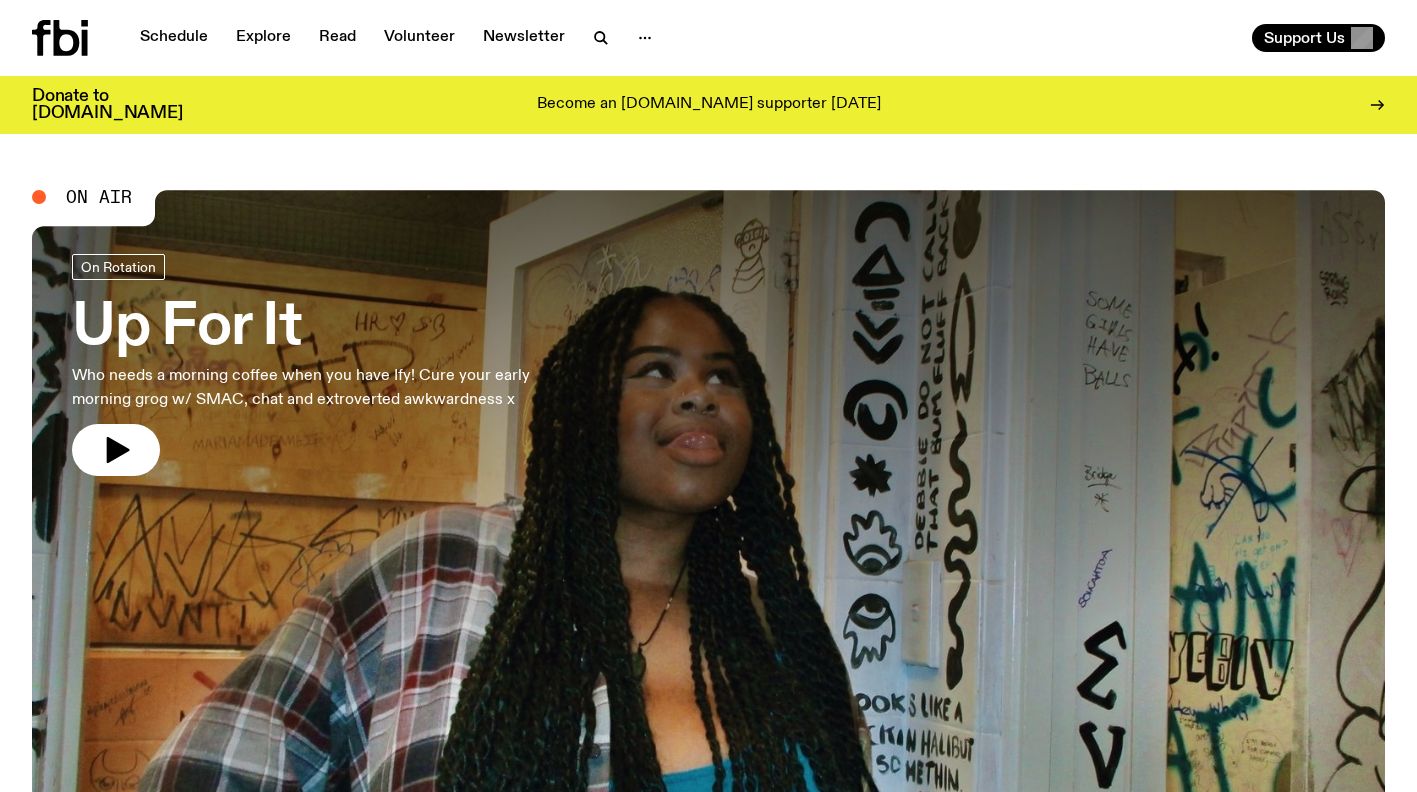 scroll, scrollTop: 0, scrollLeft: 0, axis: both 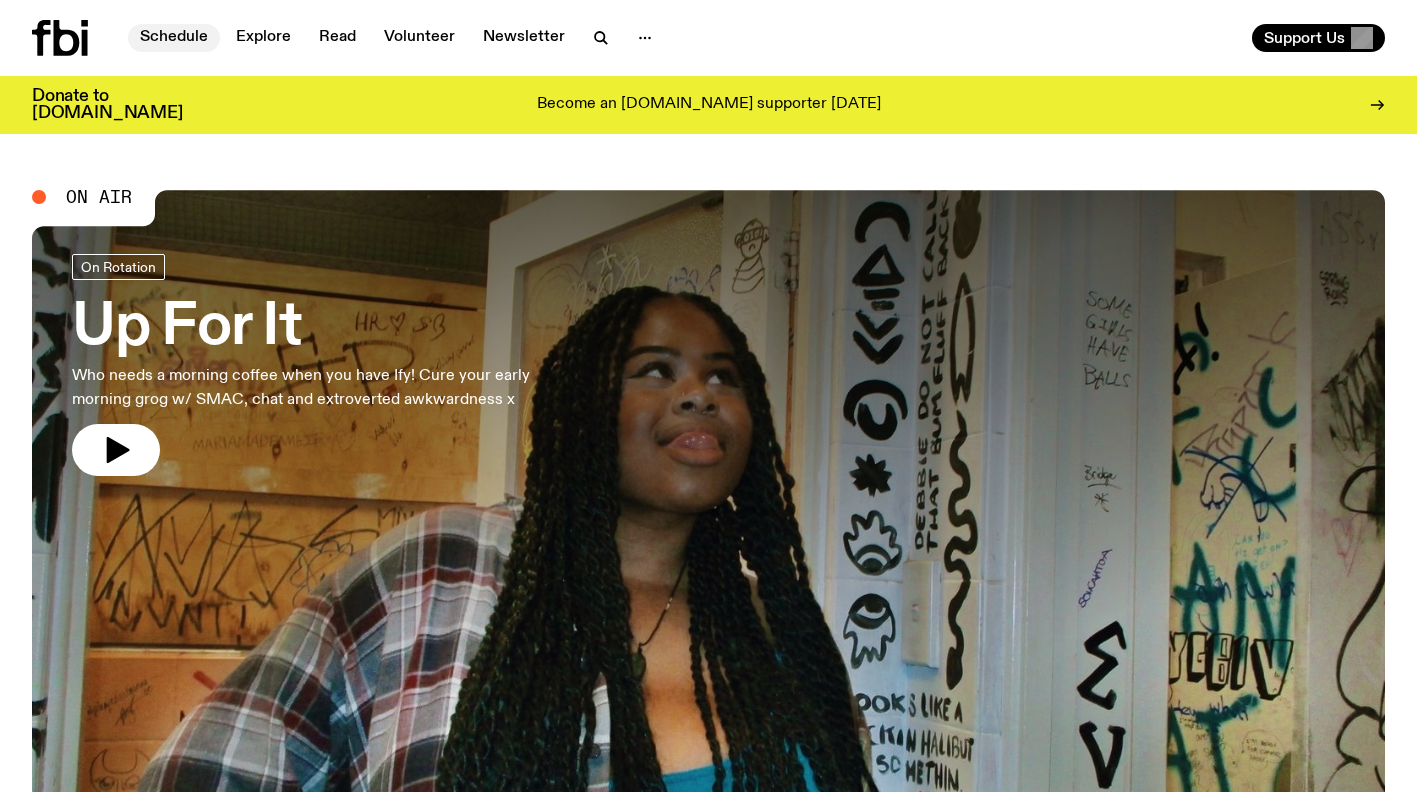 click on "Schedule" at bounding box center [174, 38] 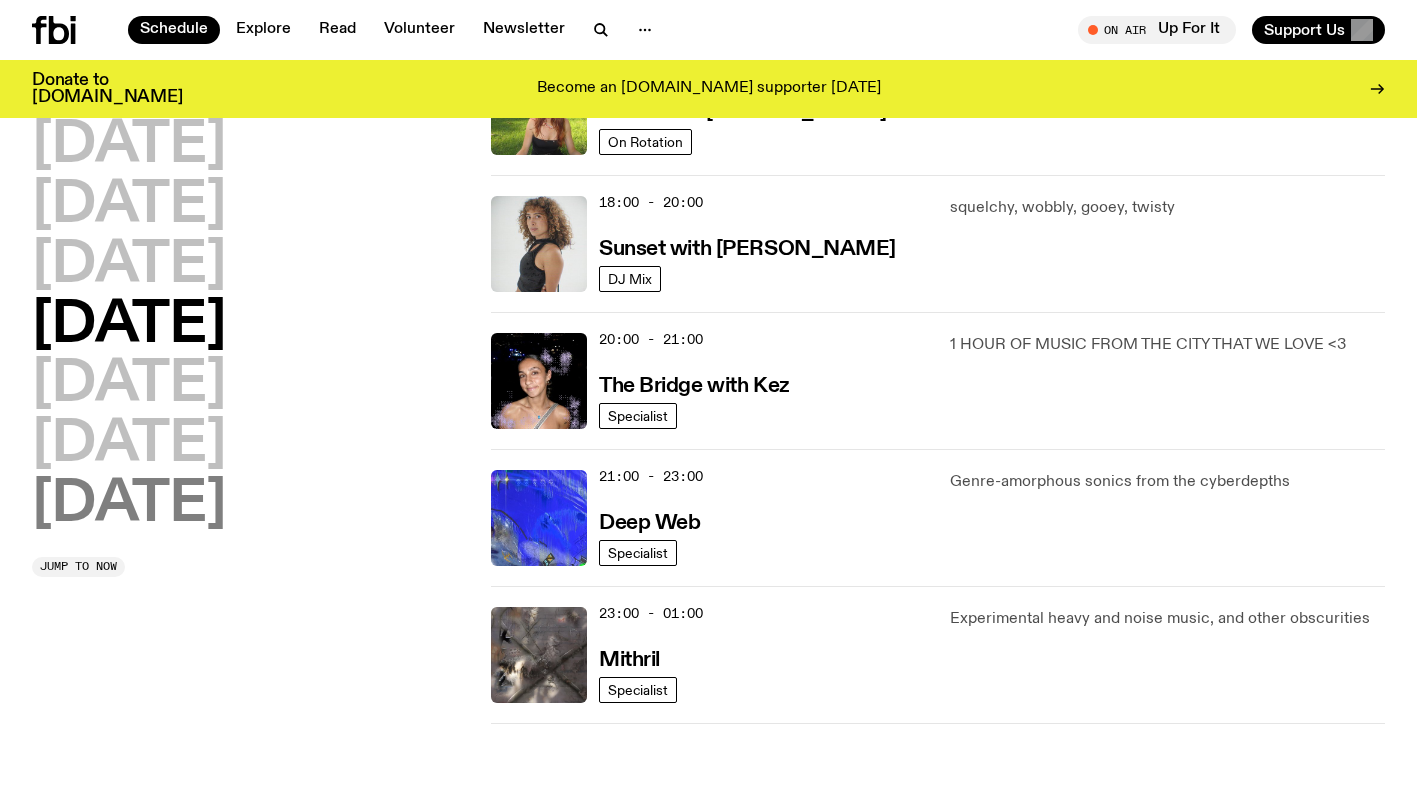 click on "[DATE]" at bounding box center [129, 505] 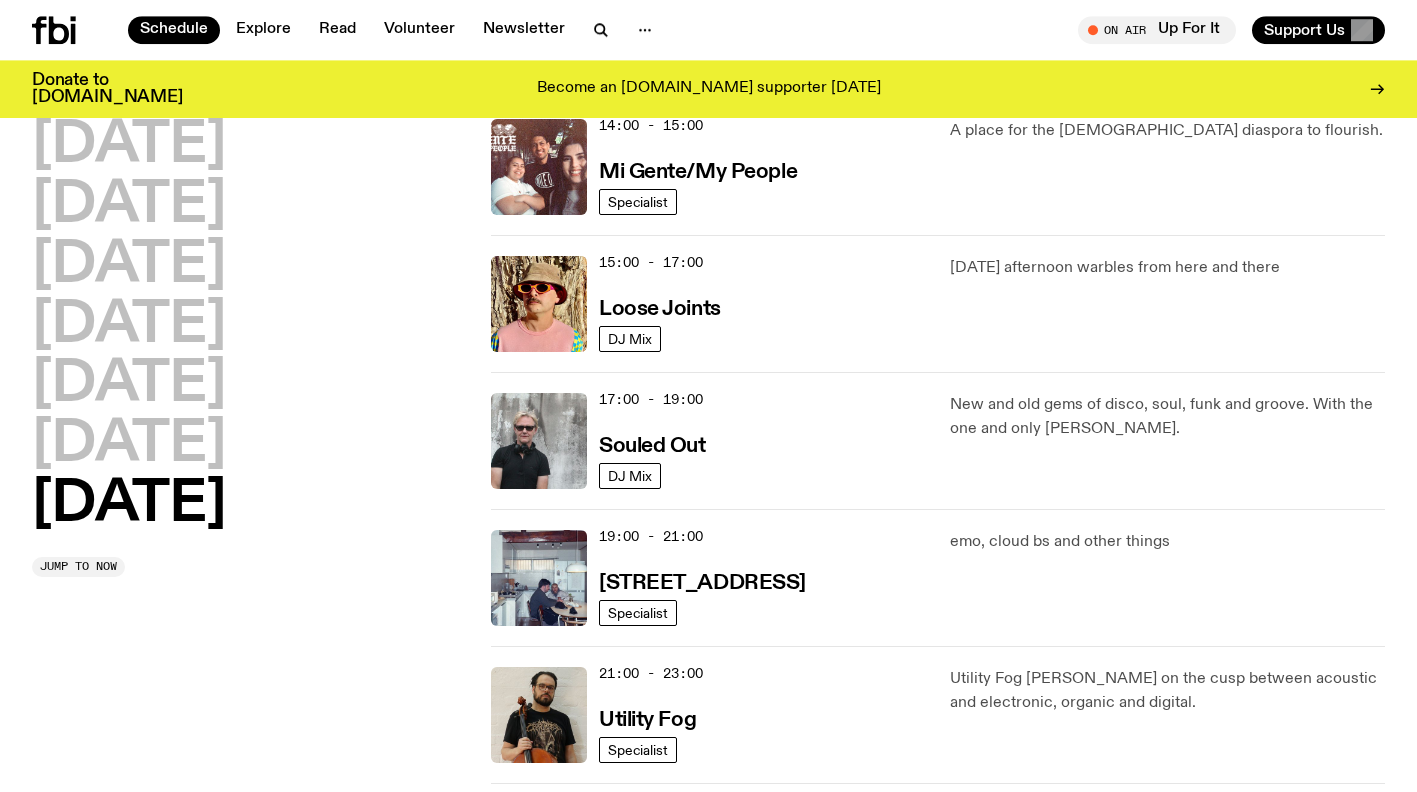 scroll, scrollTop: 1050, scrollLeft: 0, axis: vertical 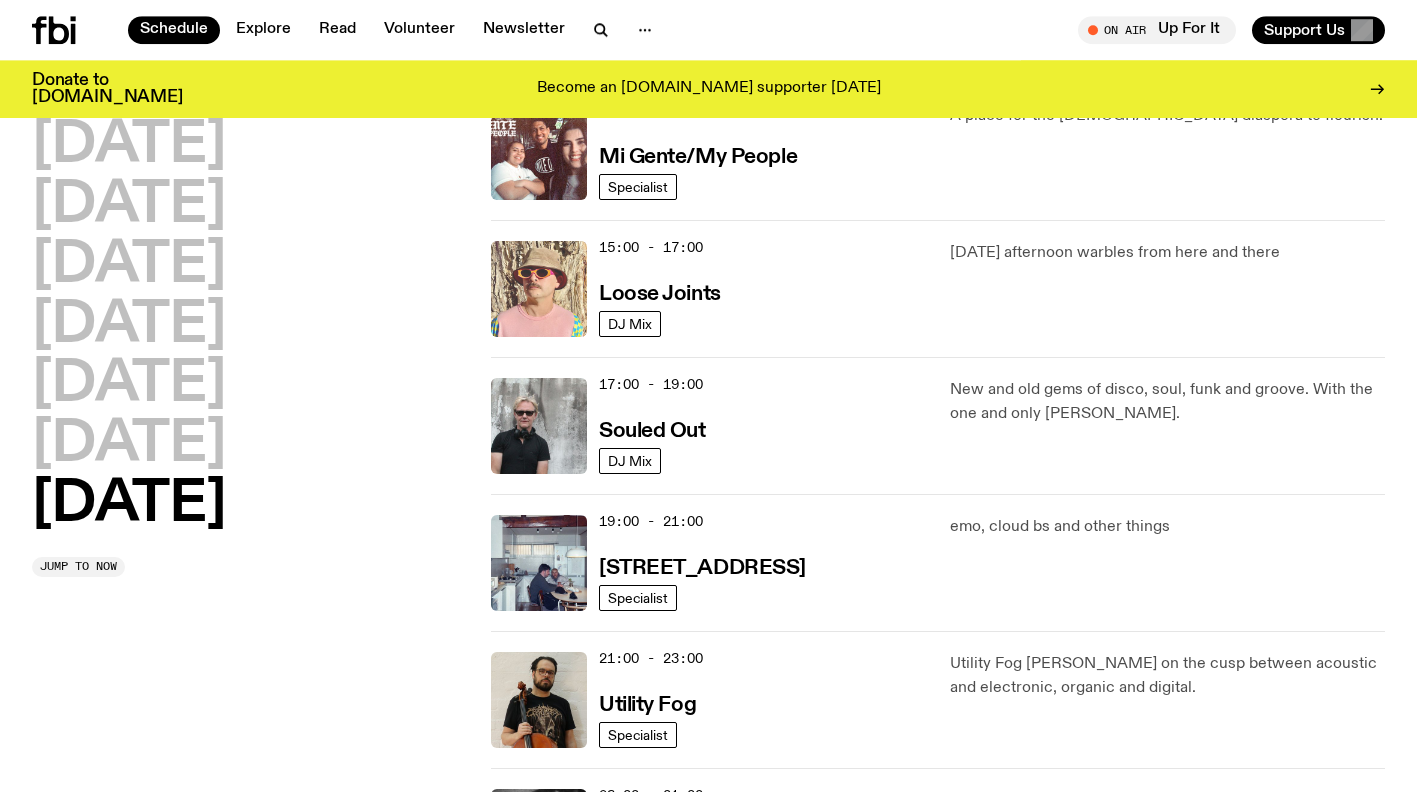 click 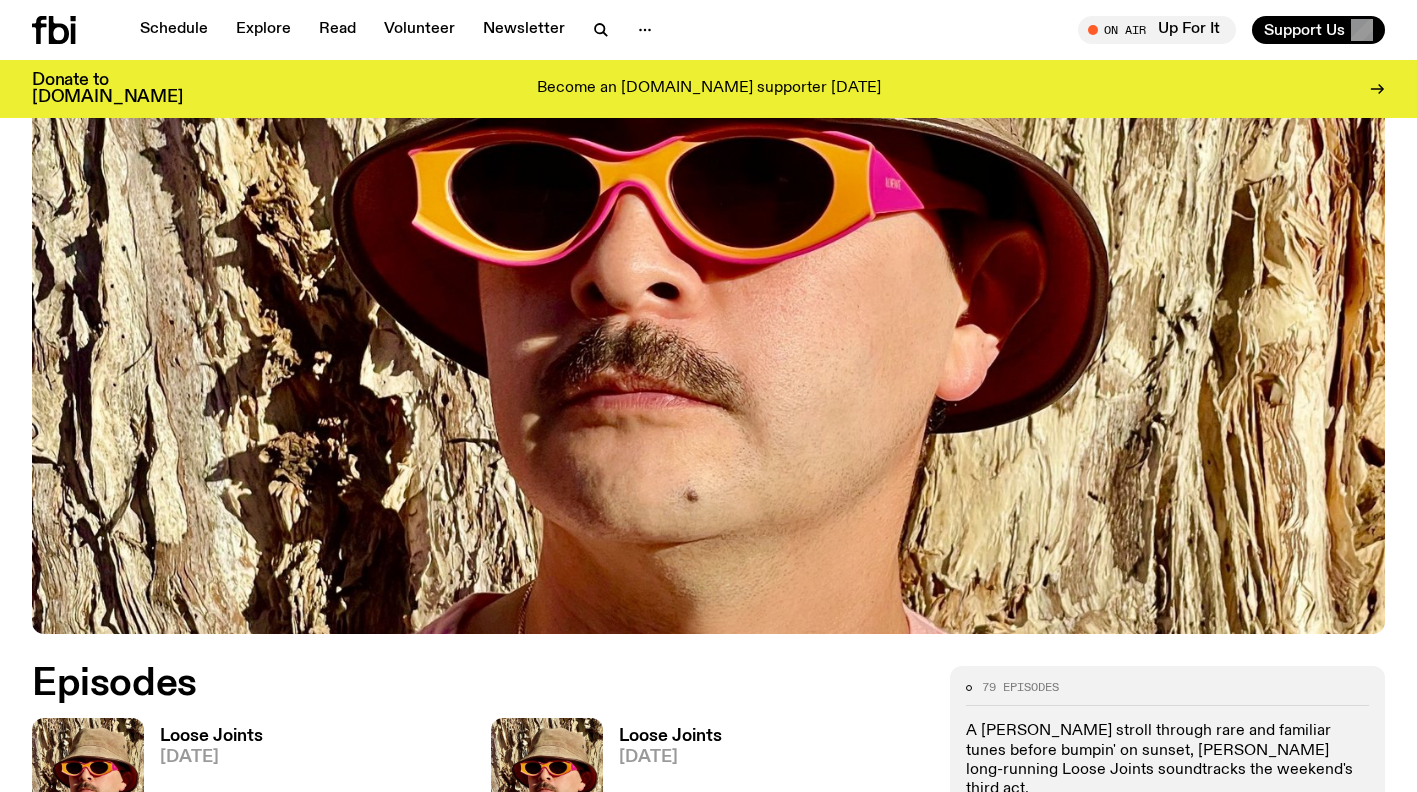 scroll, scrollTop: 668, scrollLeft: 0, axis: vertical 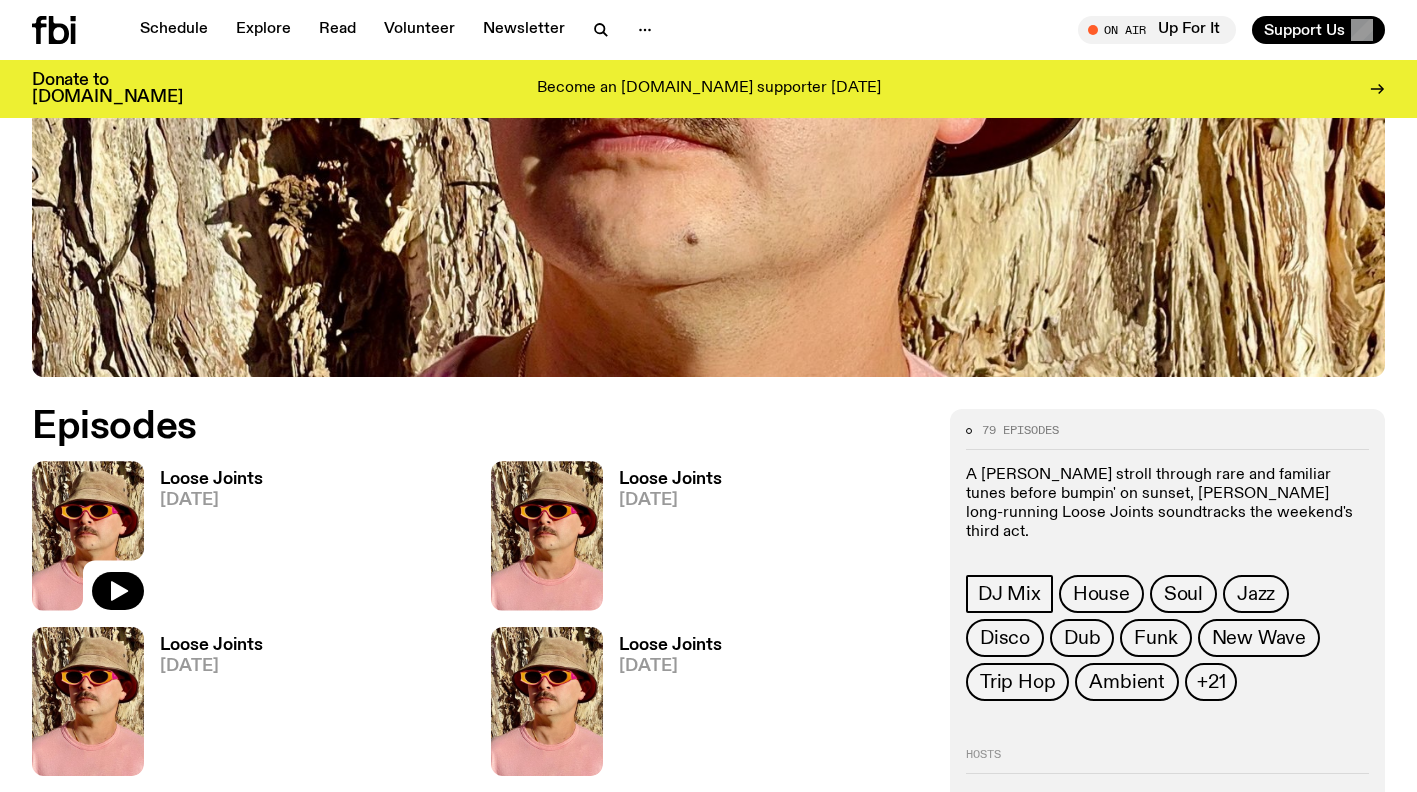 click 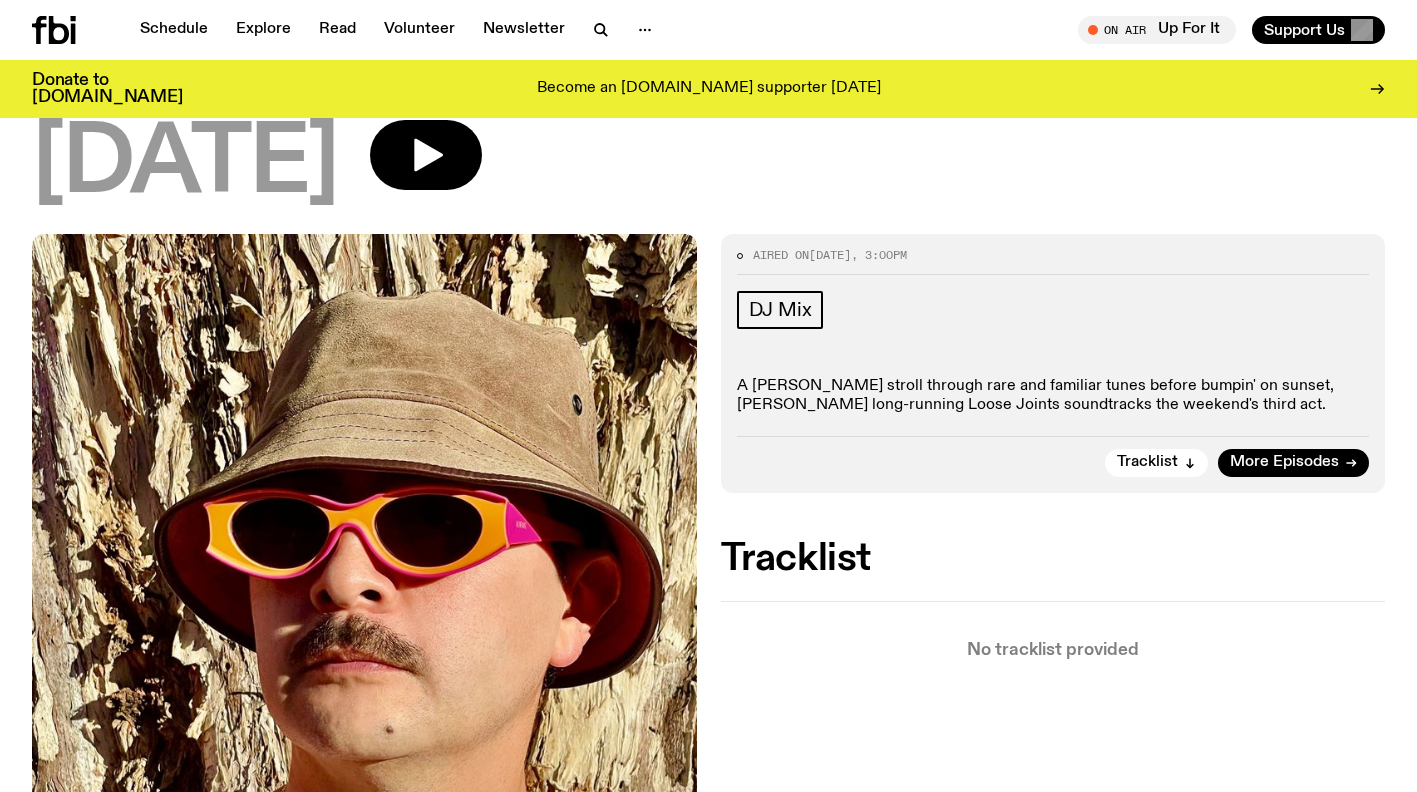 scroll, scrollTop: 102, scrollLeft: 0, axis: vertical 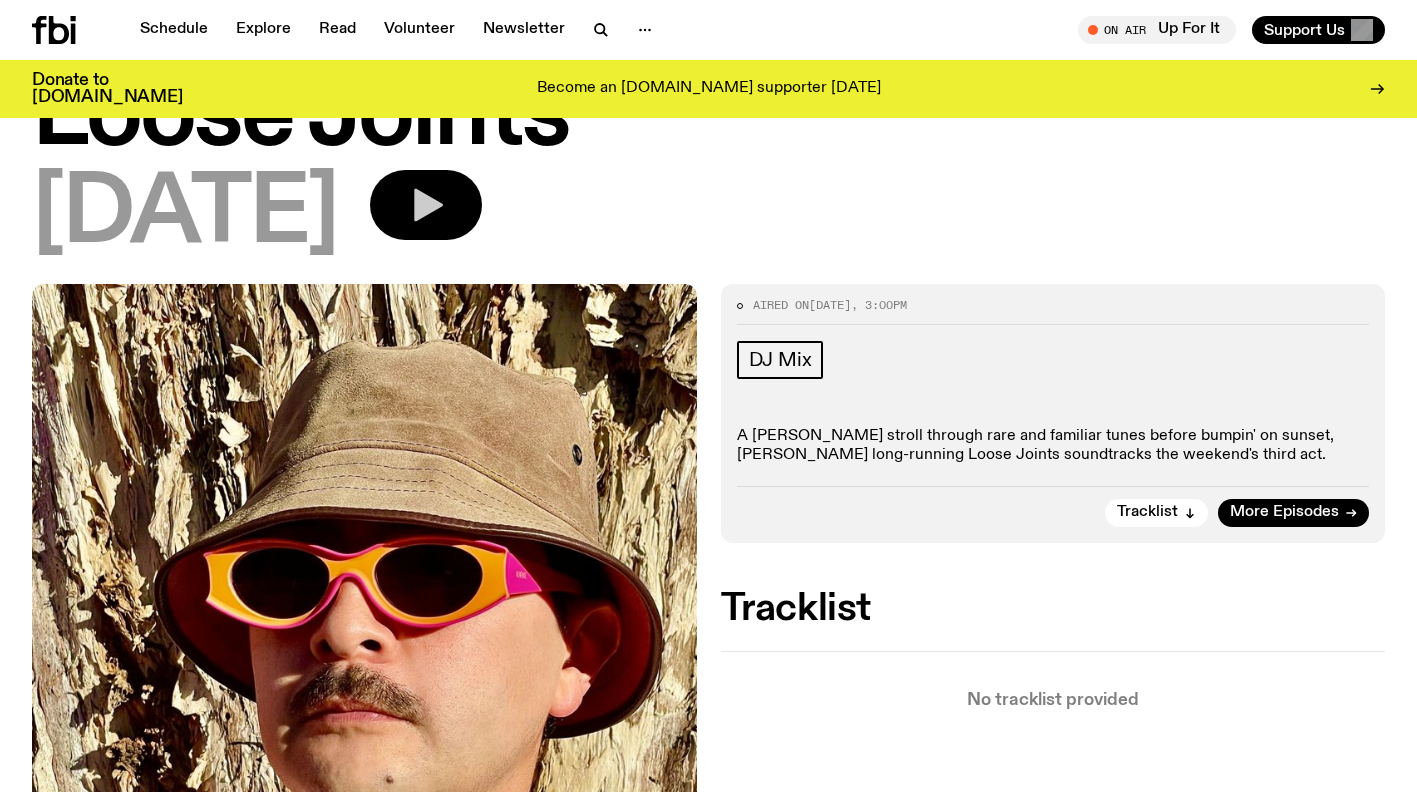 click 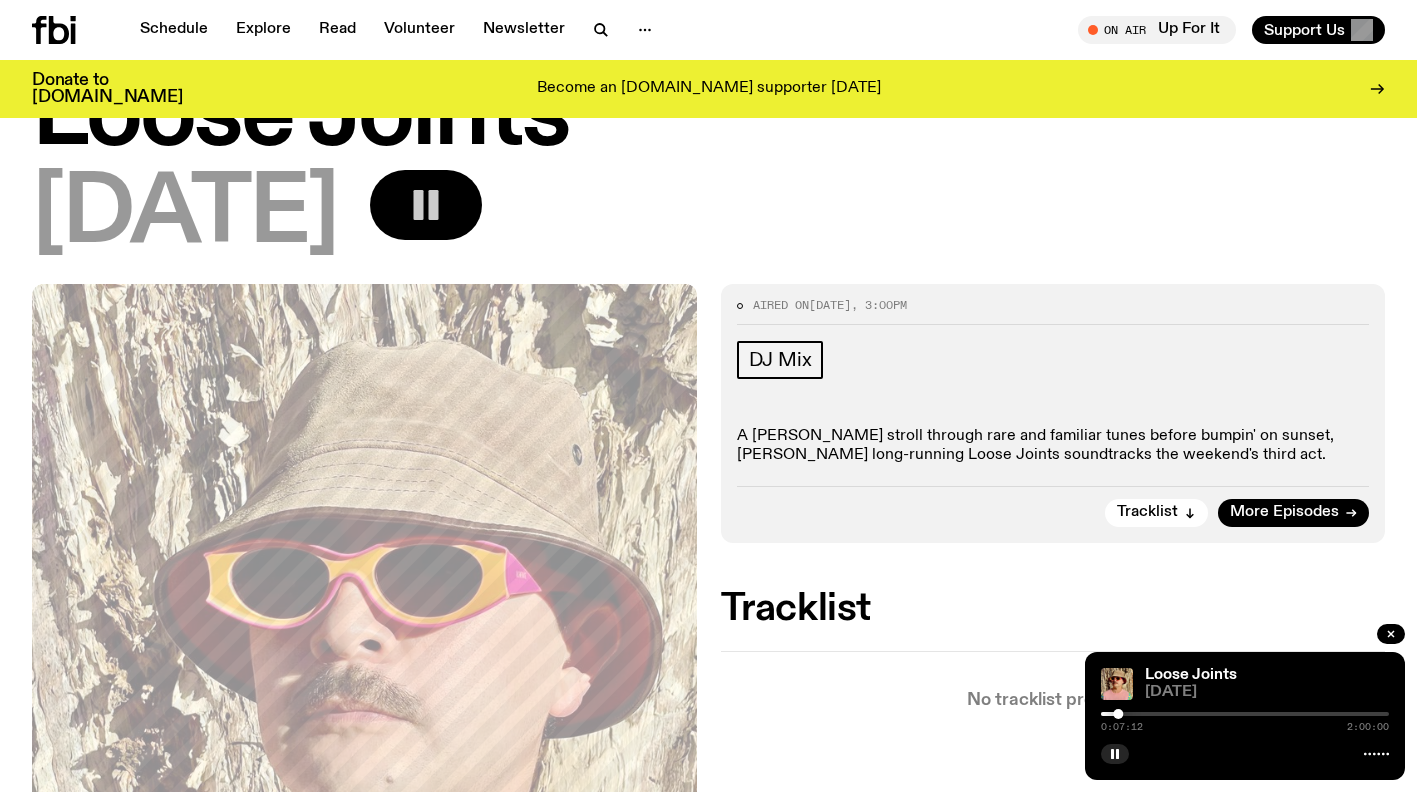 click 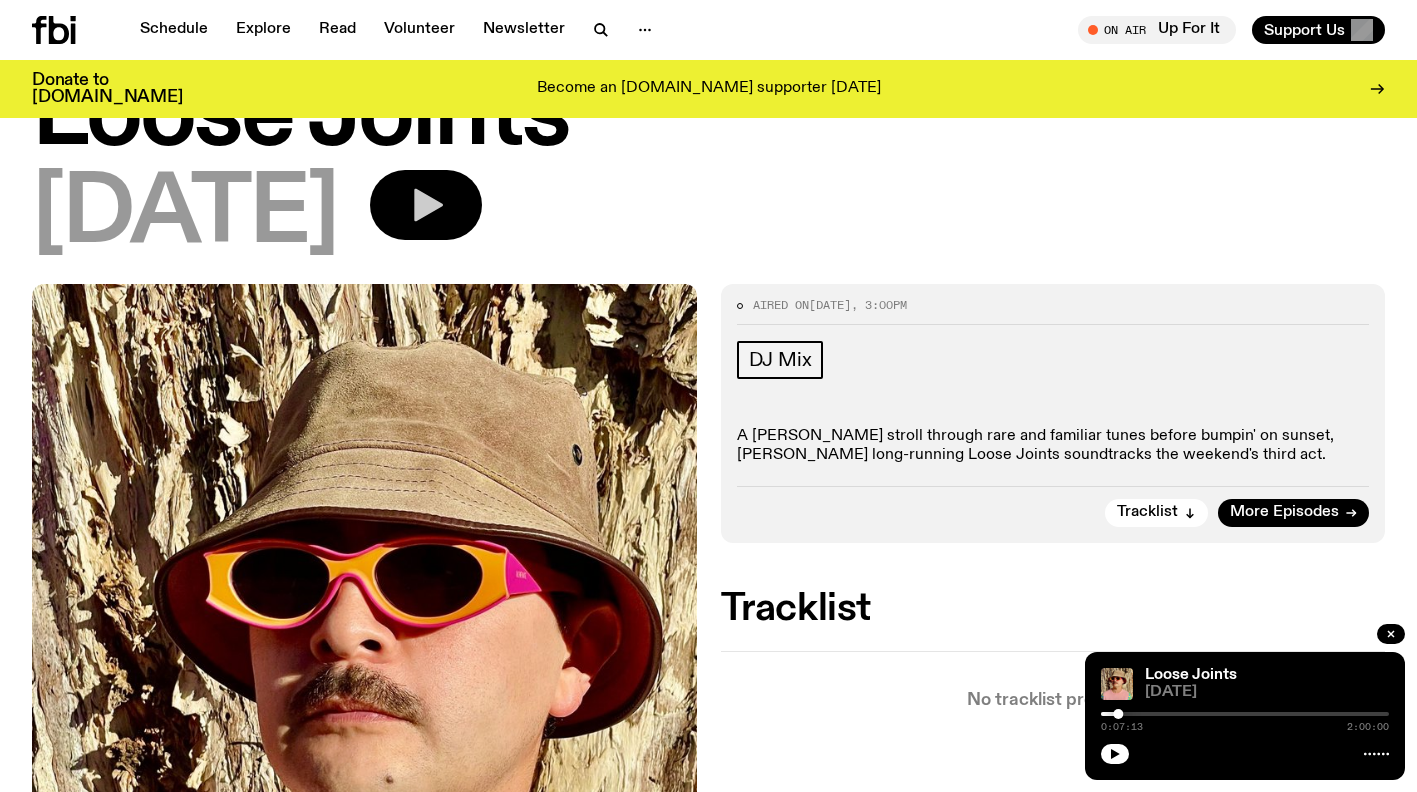 type 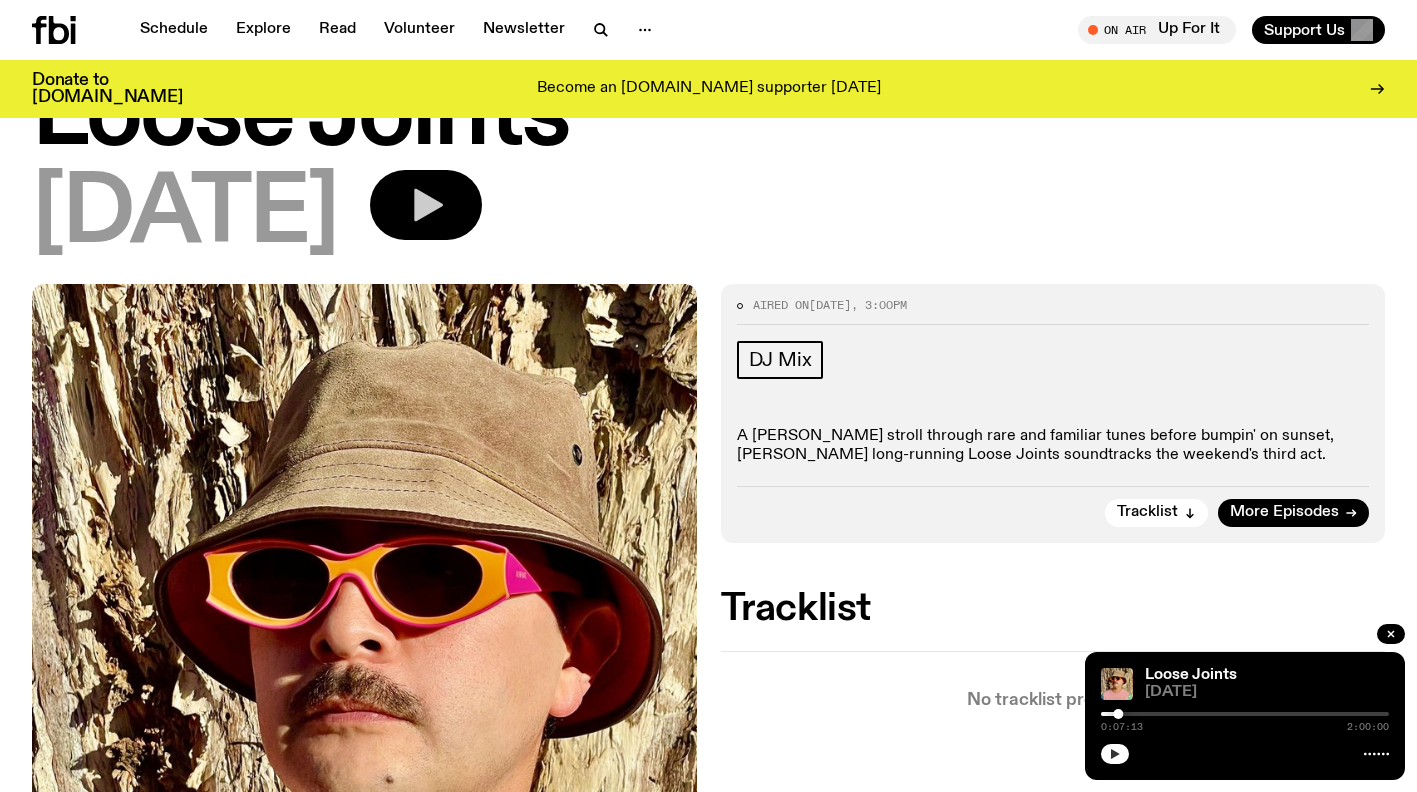 click 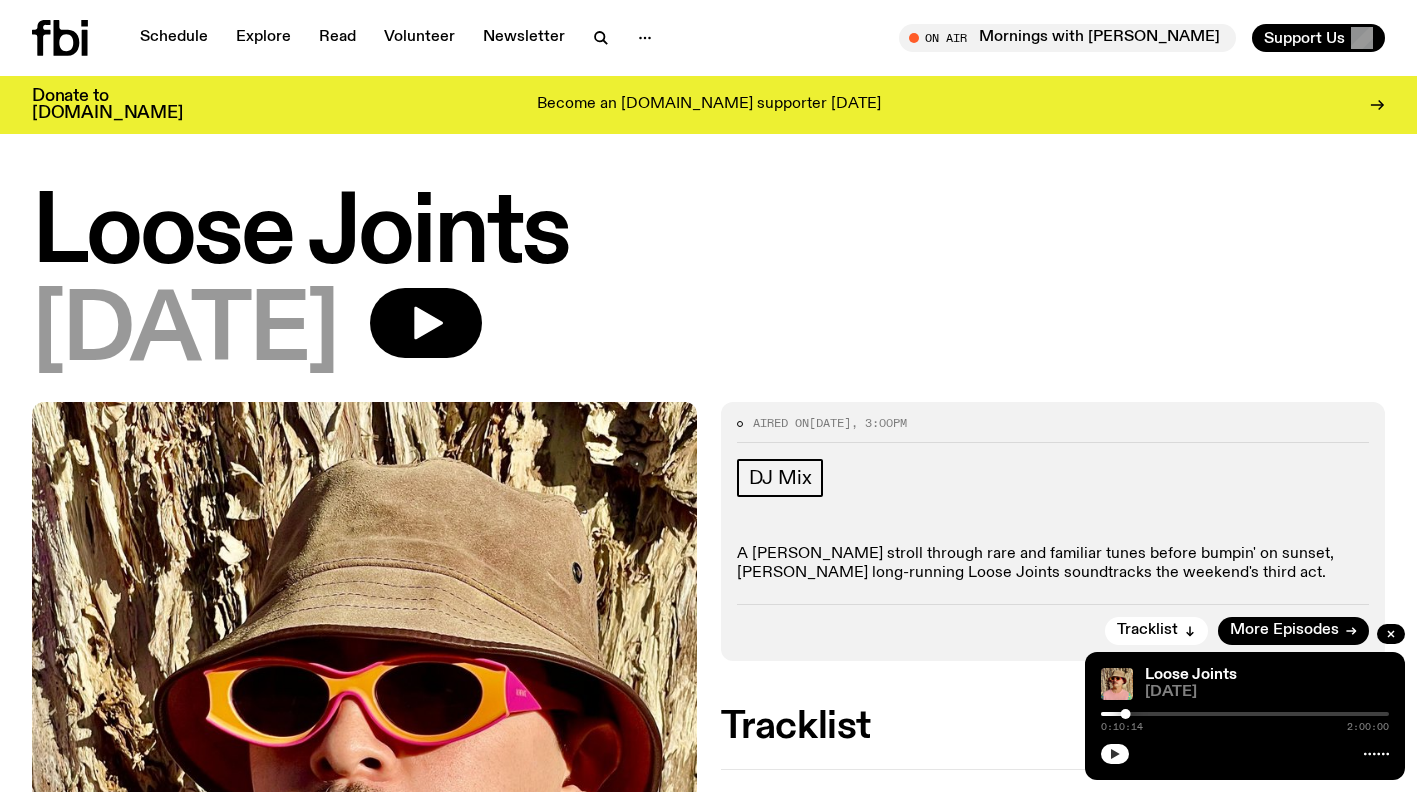 scroll, scrollTop: 0, scrollLeft: 0, axis: both 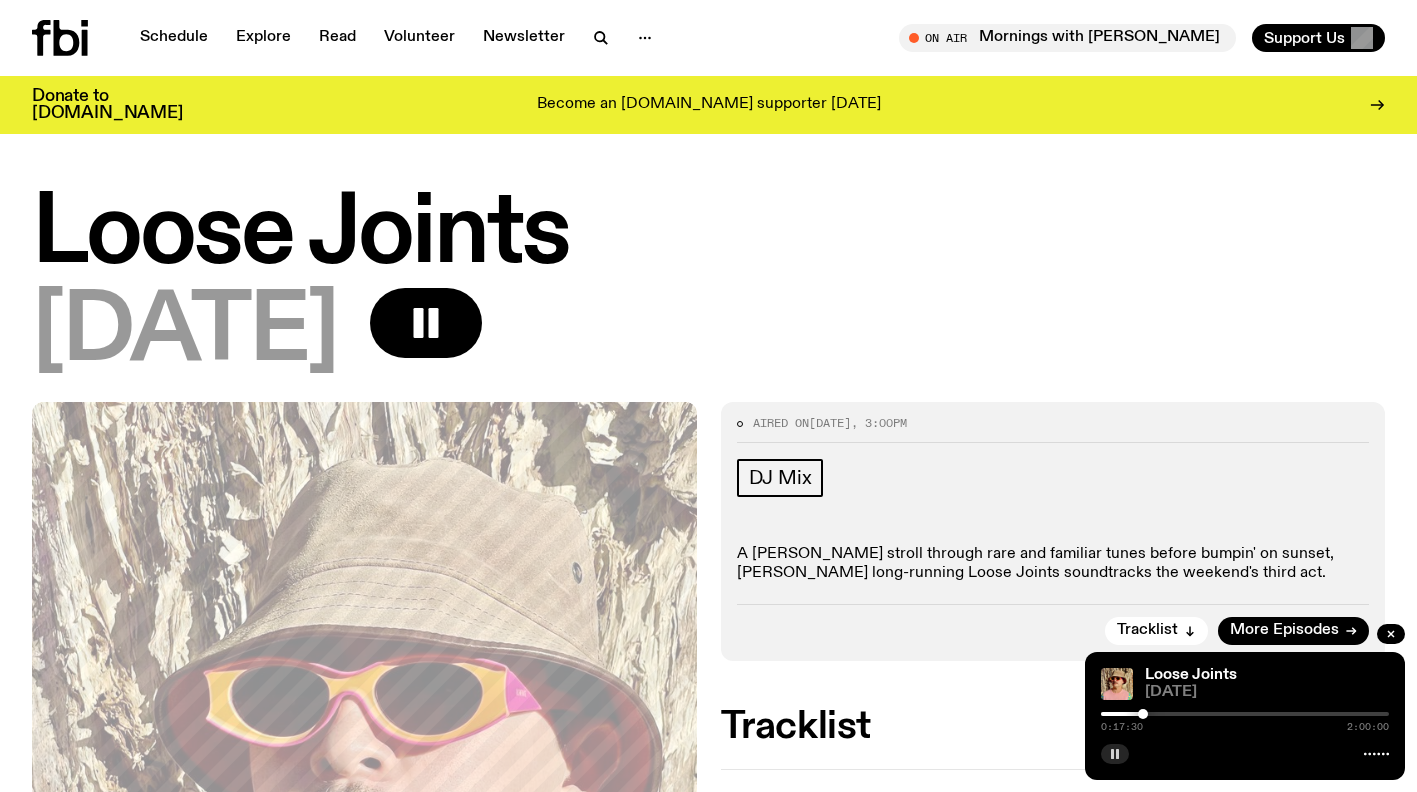 drag, startPoint x: 1129, startPoint y: 717, endPoint x: 1143, endPoint y: 713, distance: 14.56022 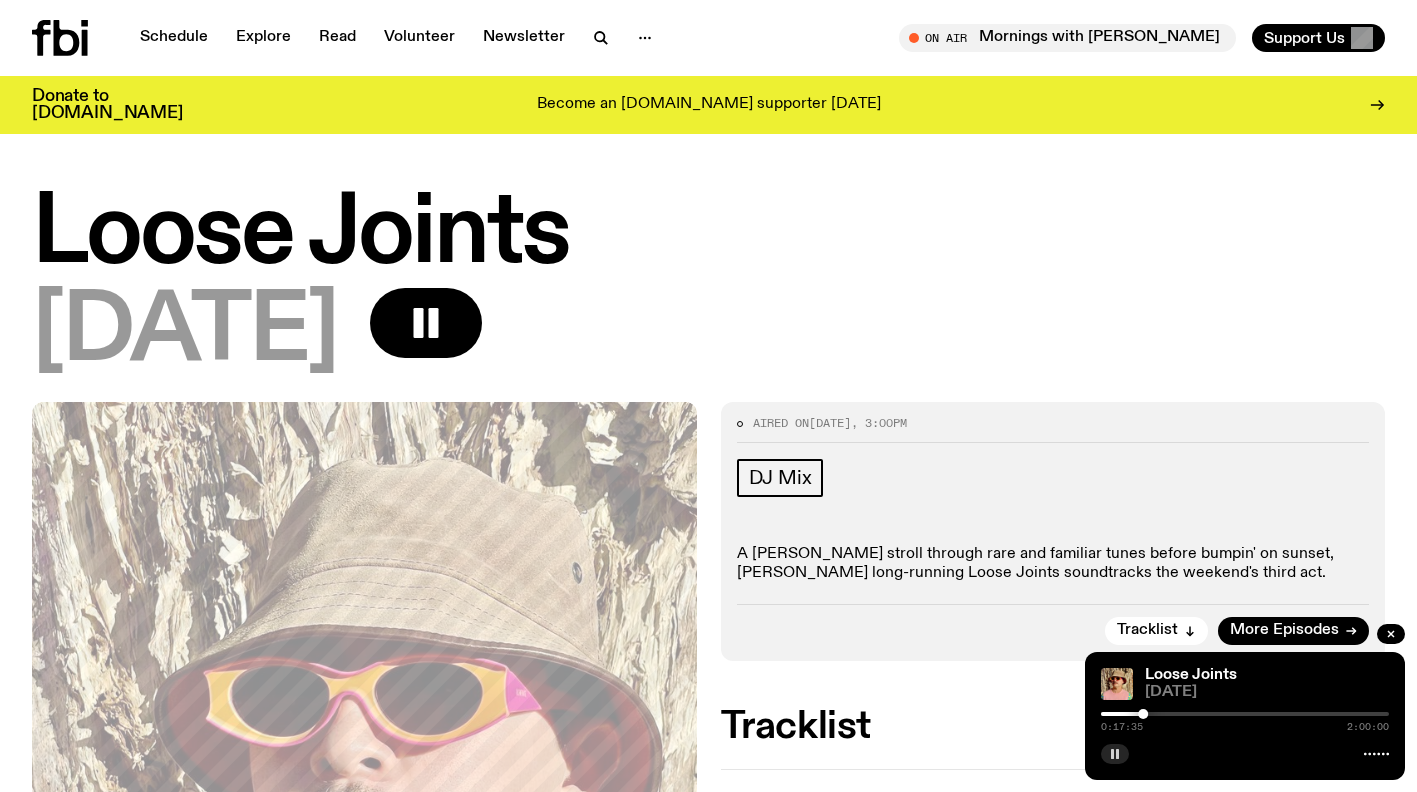 click on "[DATE]" at bounding box center (708, 333) 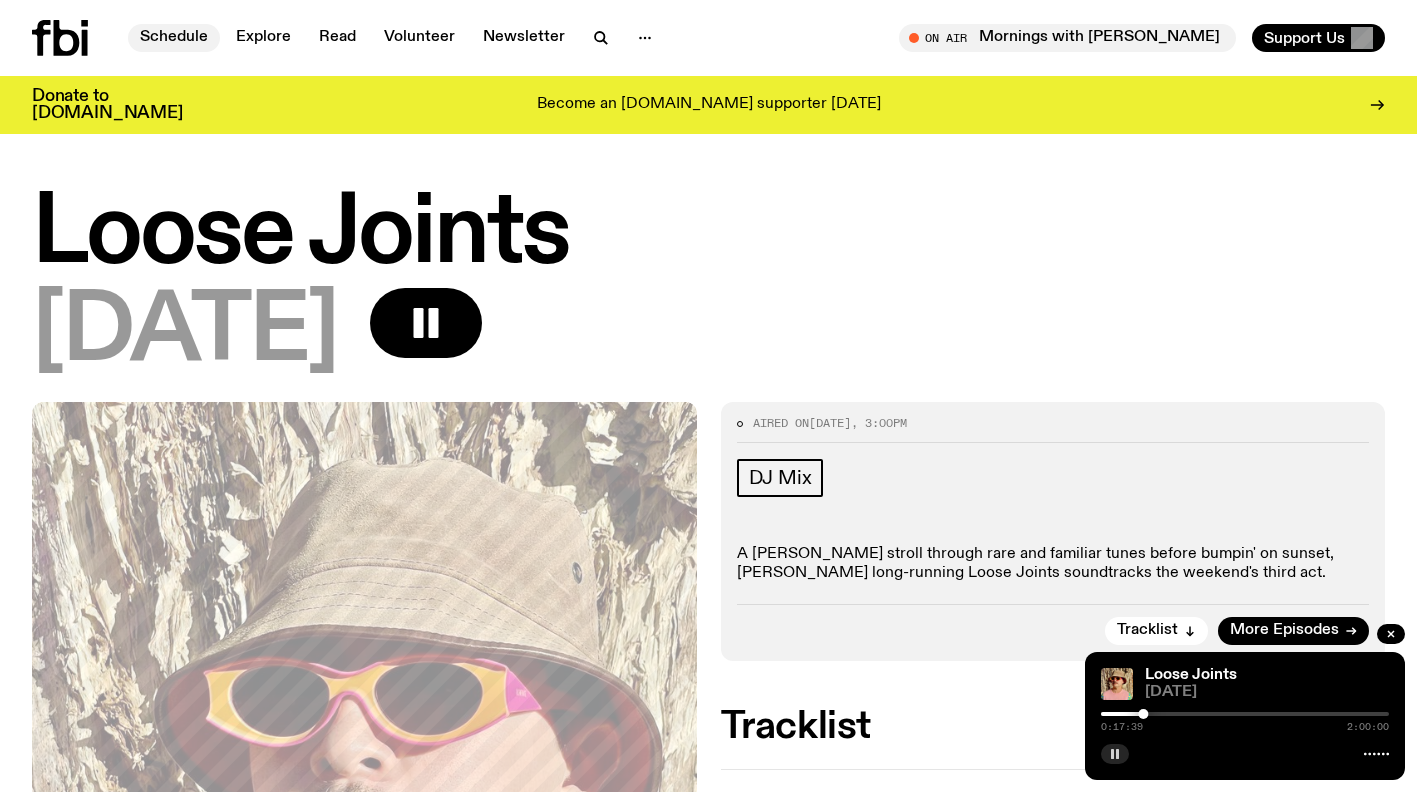 click on "Schedule" at bounding box center [174, 38] 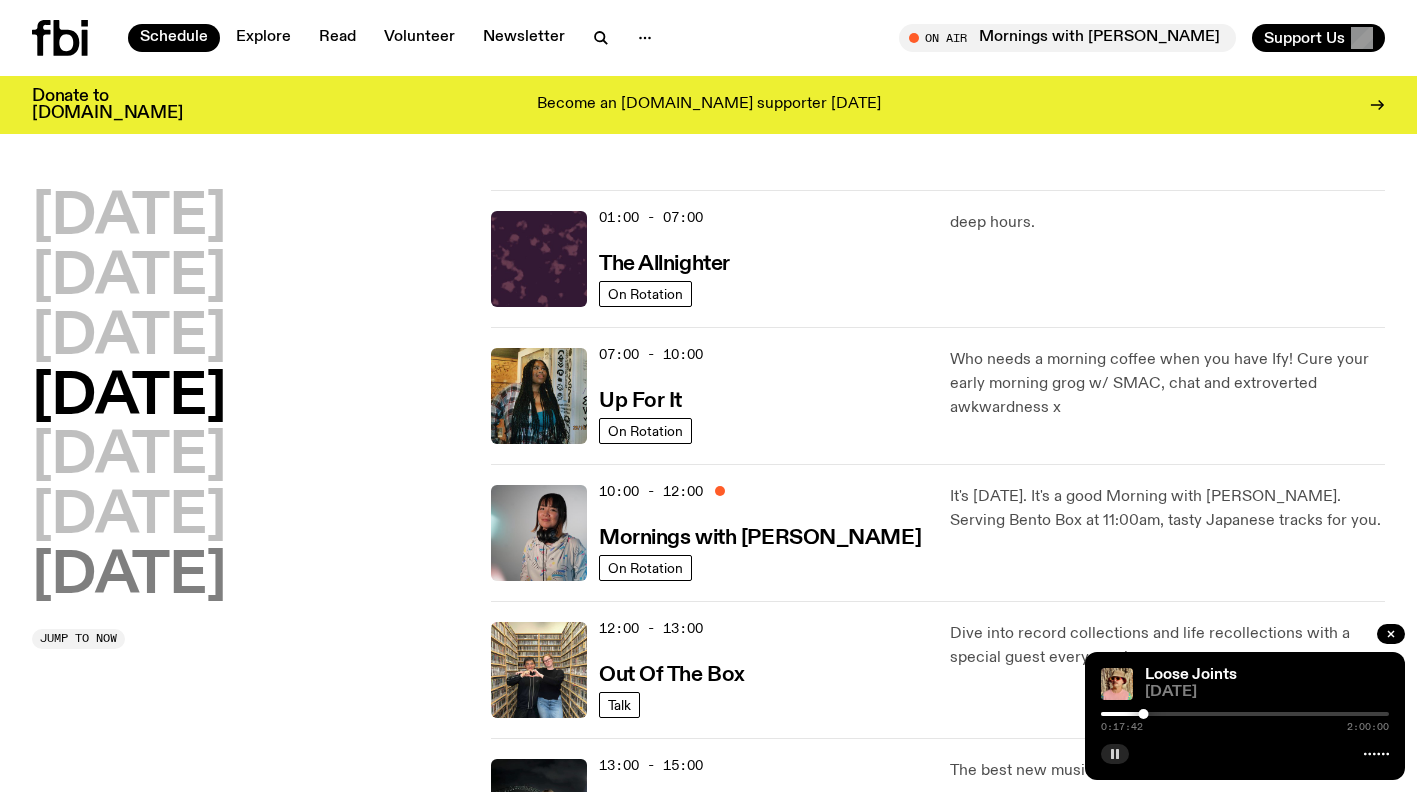 click on "[DATE]" at bounding box center (129, 577) 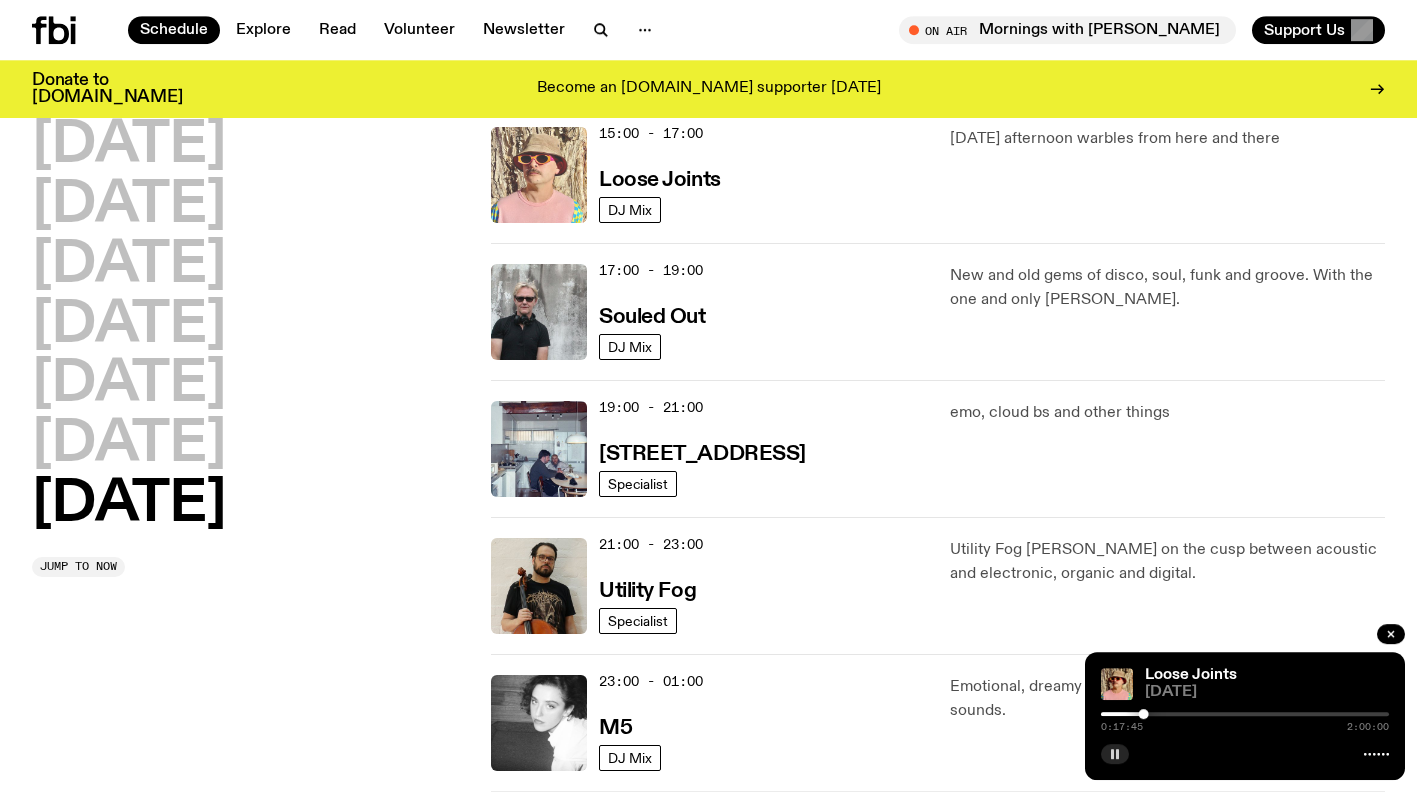scroll, scrollTop: 1157, scrollLeft: 0, axis: vertical 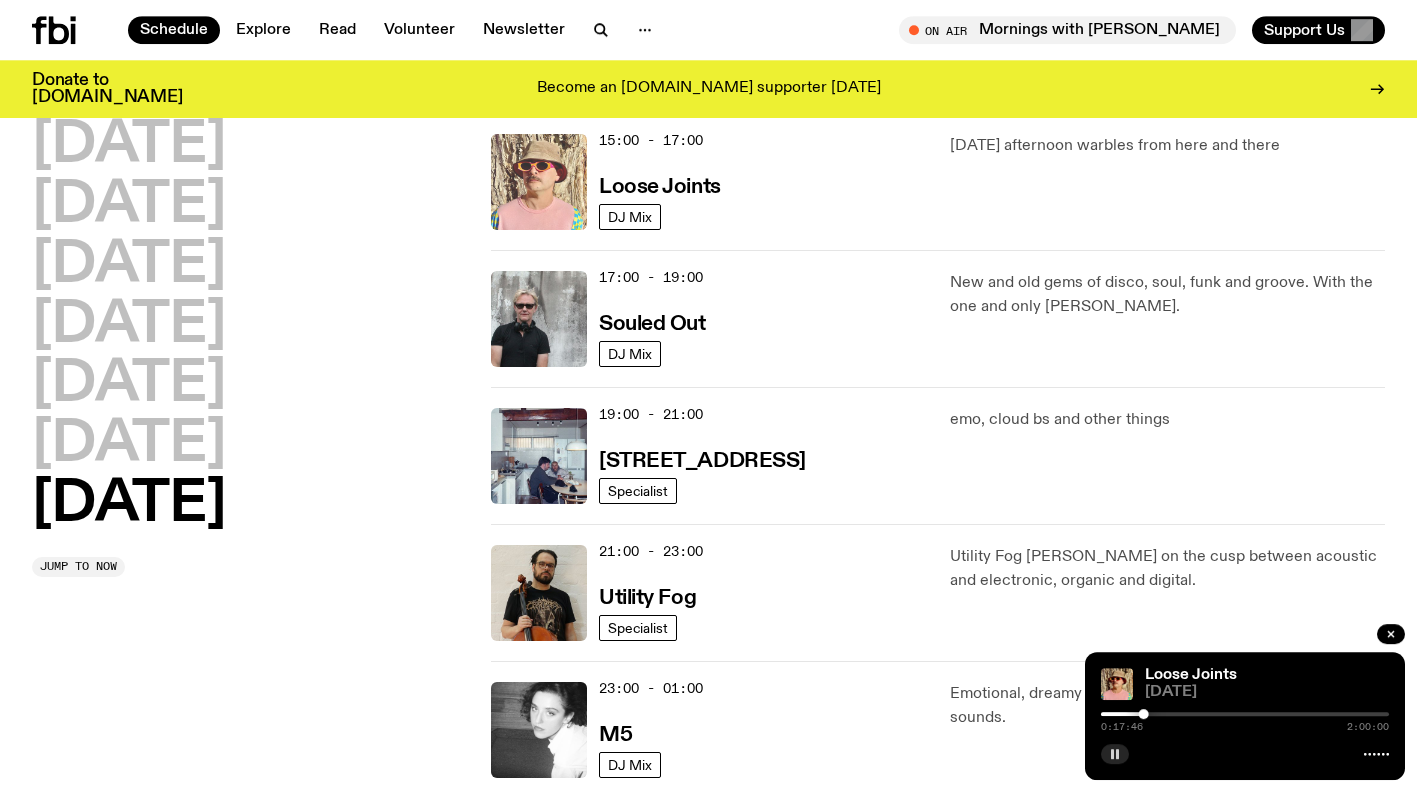 click 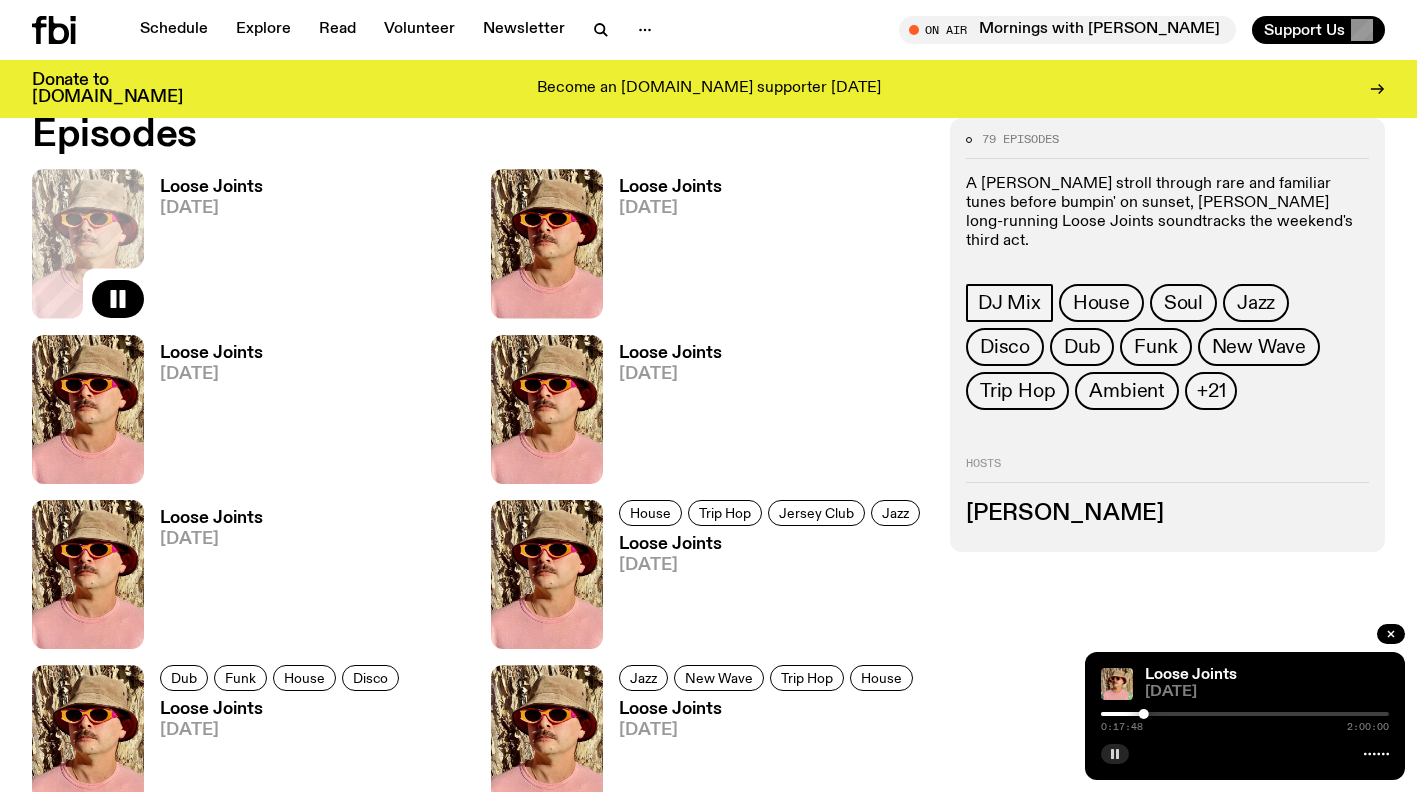 scroll, scrollTop: 987, scrollLeft: 0, axis: vertical 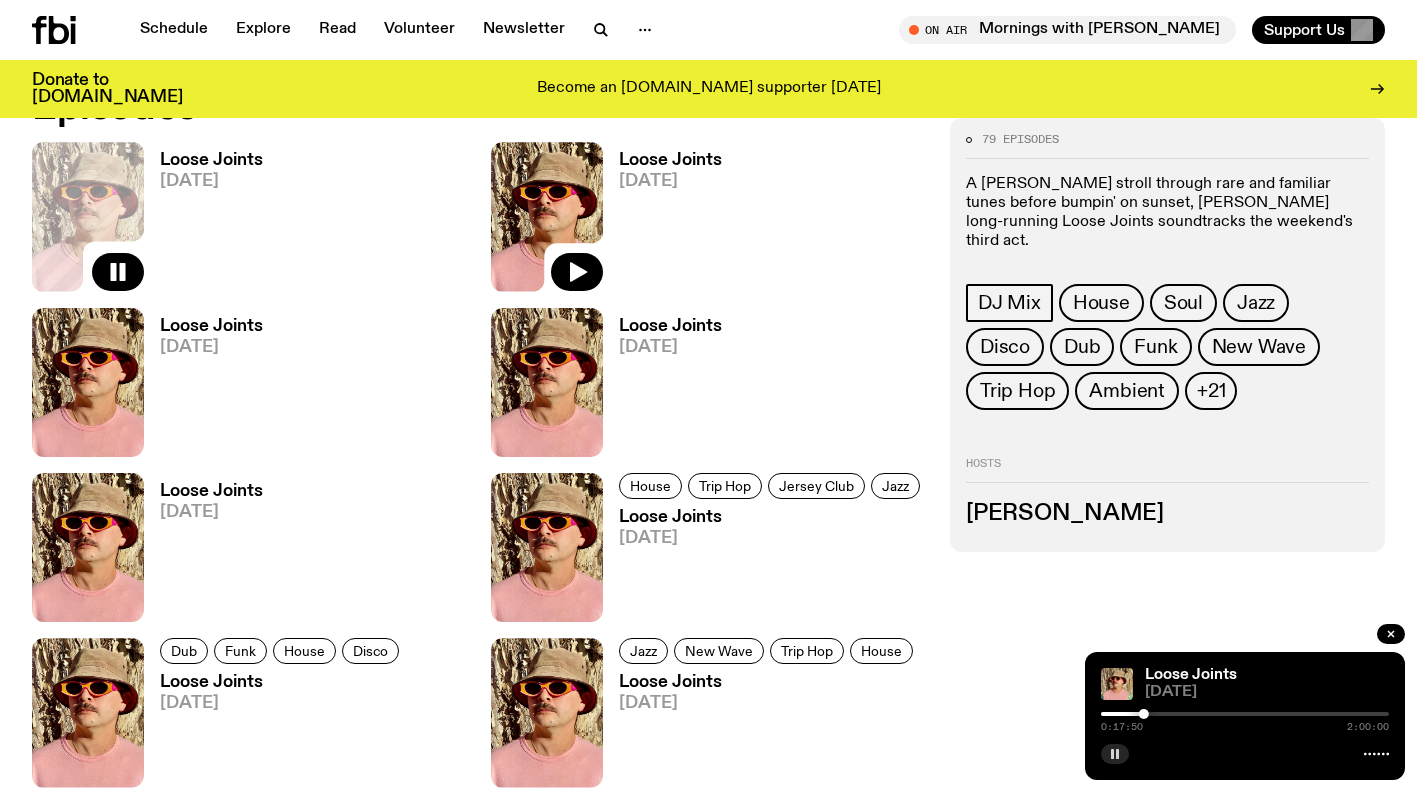 click 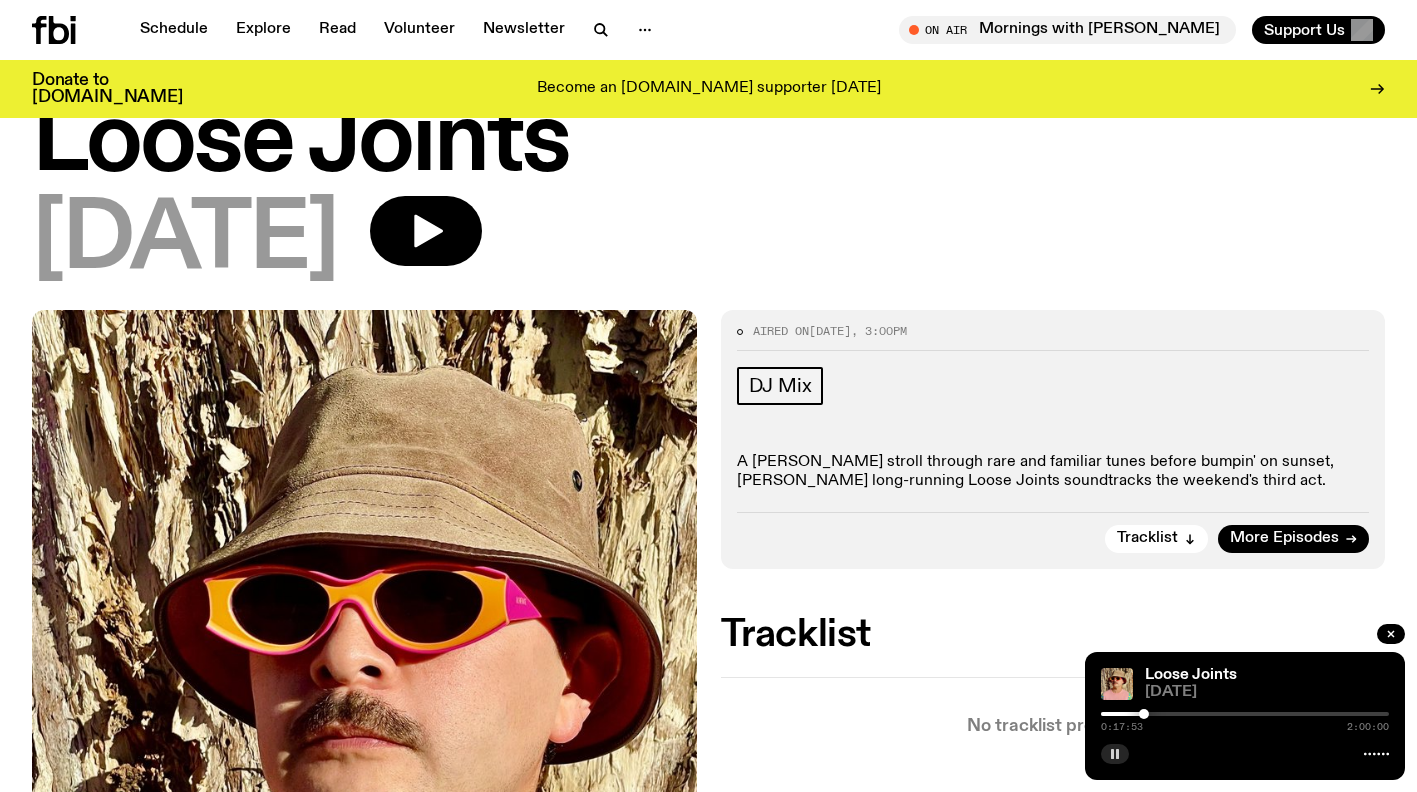 scroll, scrollTop: 64, scrollLeft: 0, axis: vertical 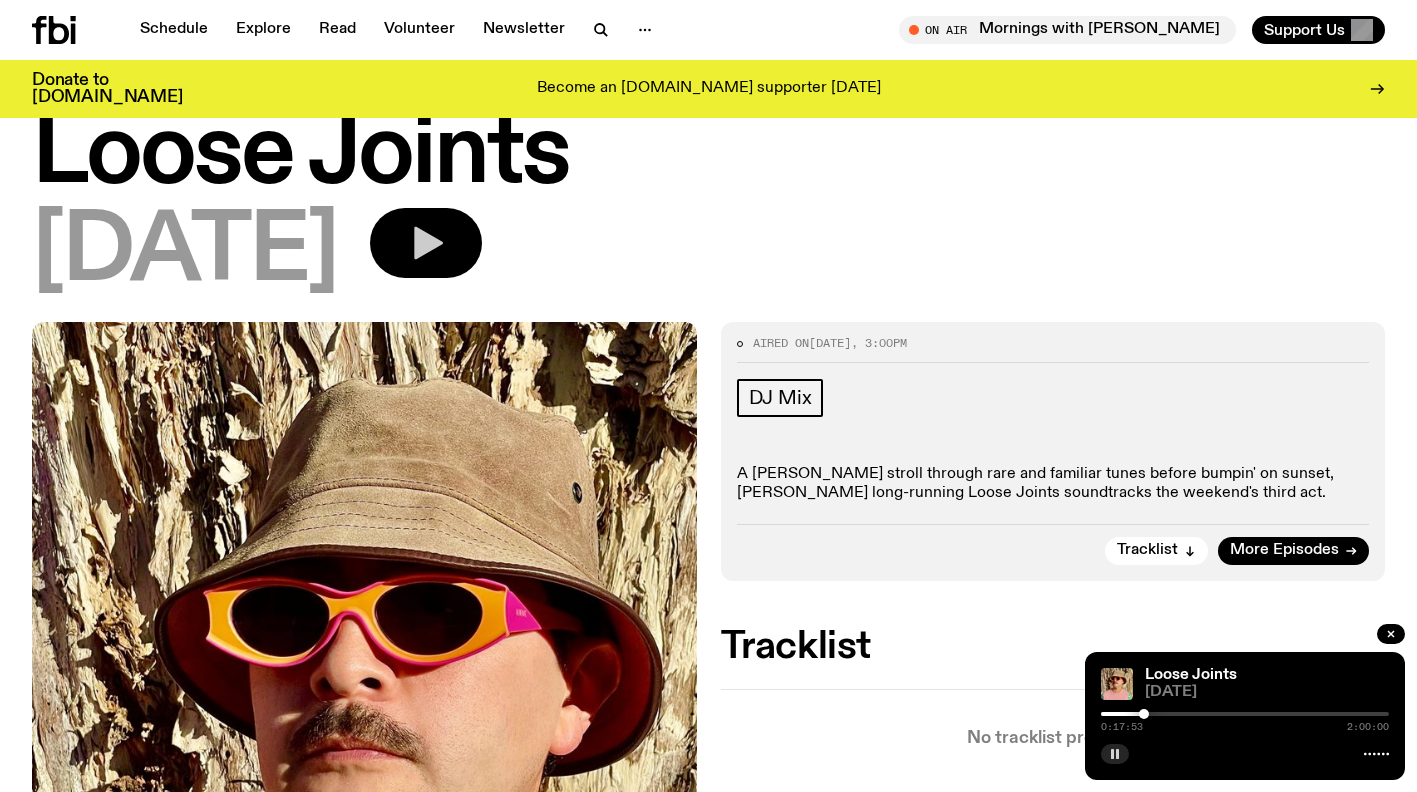 click 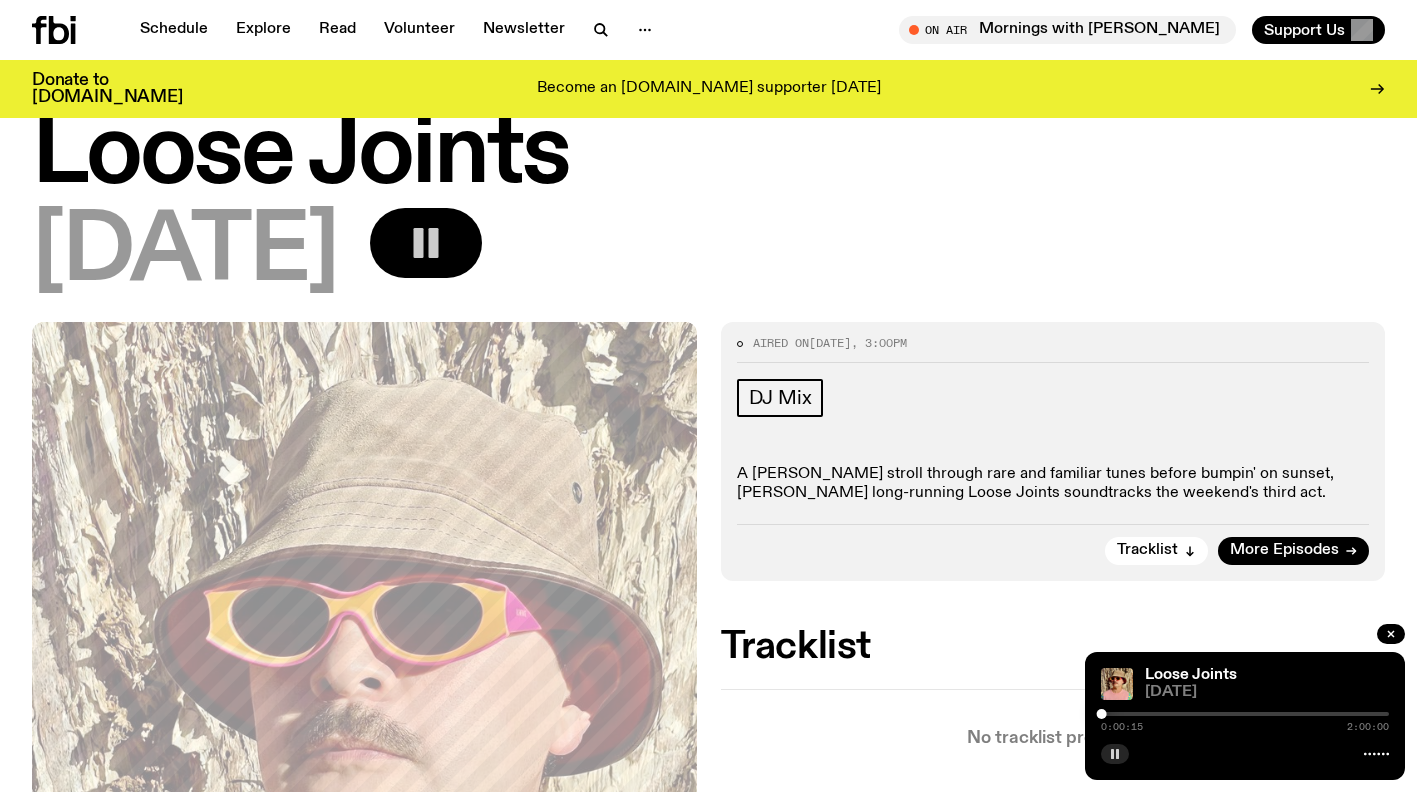 click on "[DATE]" at bounding box center [708, 253] 